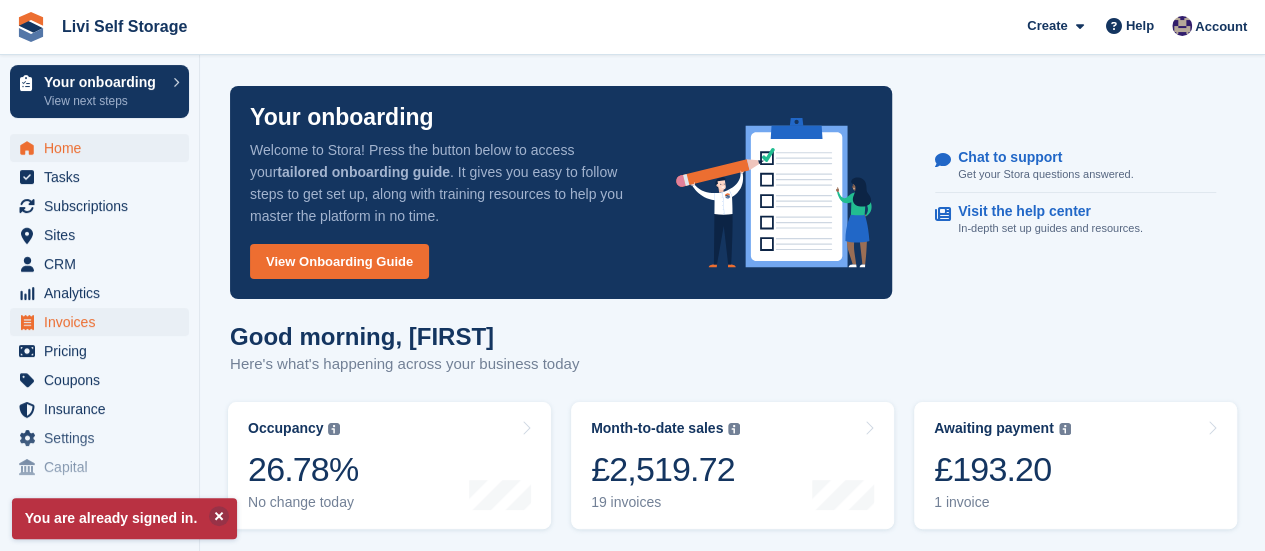 scroll, scrollTop: 500, scrollLeft: 0, axis: vertical 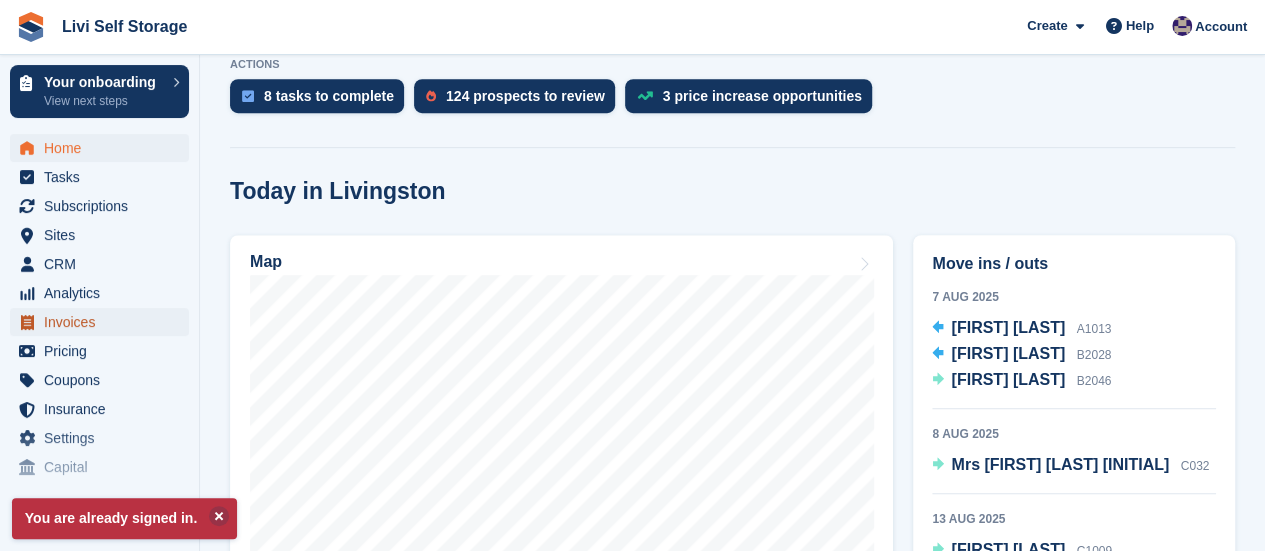 click on "Invoices" at bounding box center (104, 322) 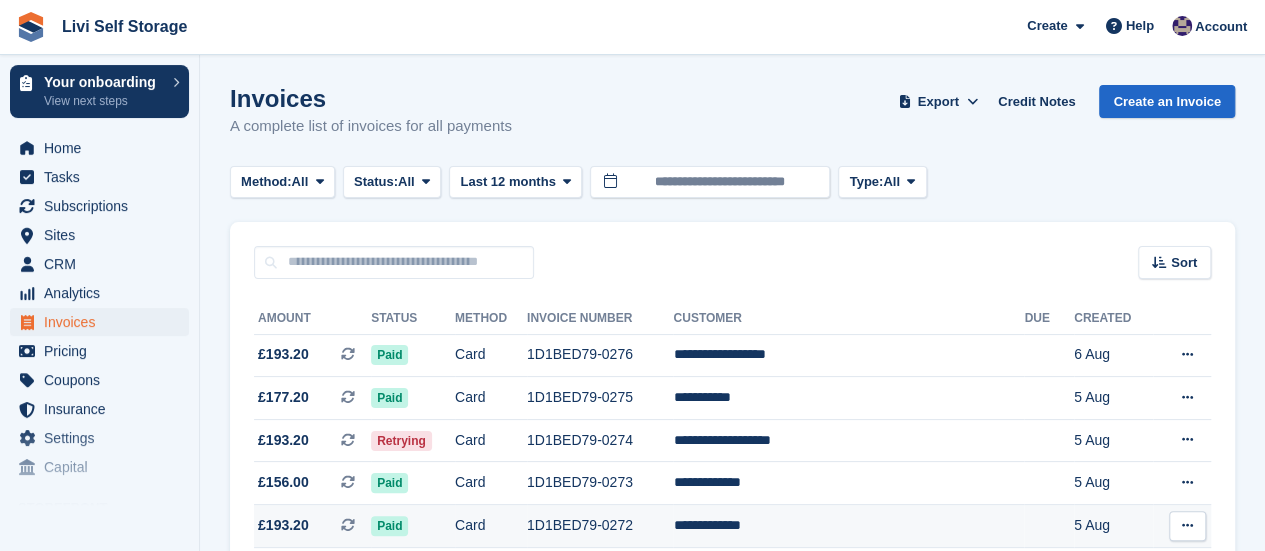 scroll, scrollTop: 0, scrollLeft: 0, axis: both 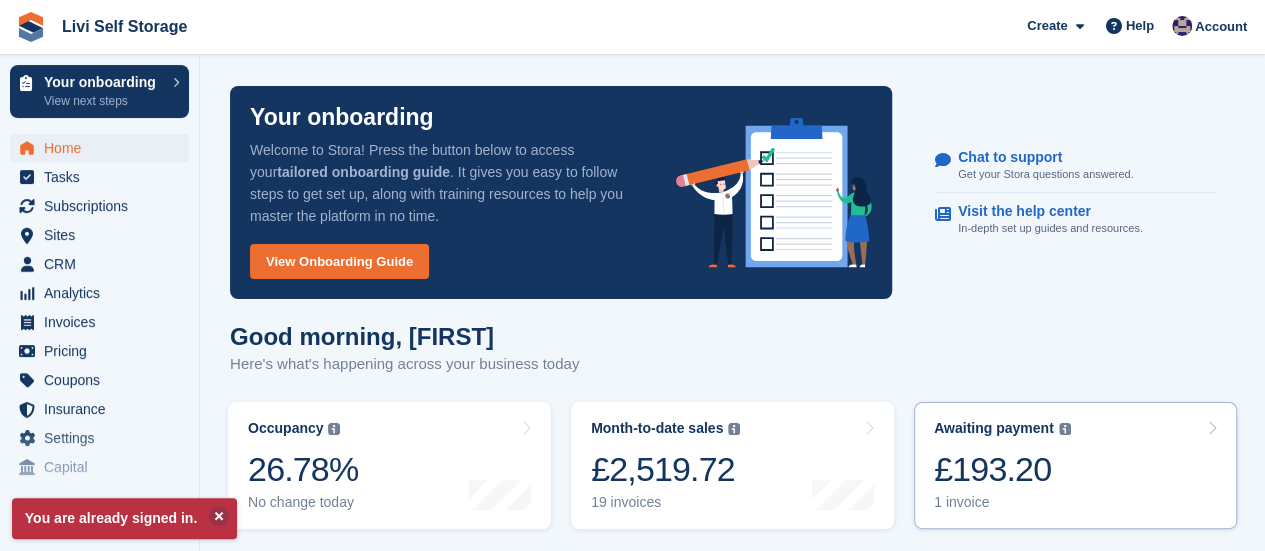 click on "£193.20" at bounding box center (1002, 469) 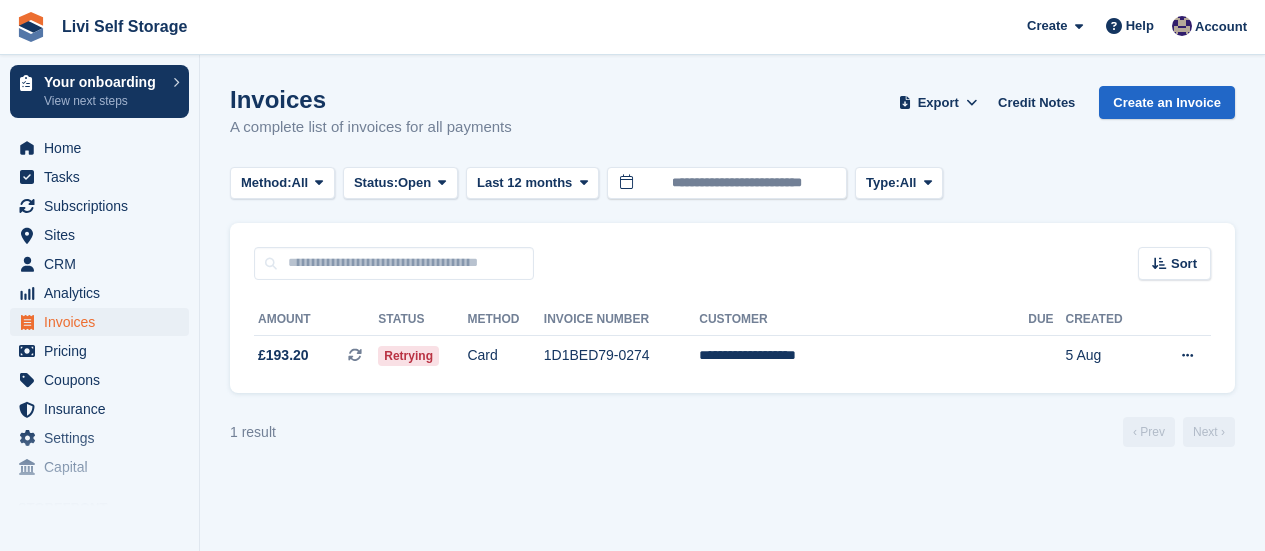 scroll, scrollTop: 0, scrollLeft: 0, axis: both 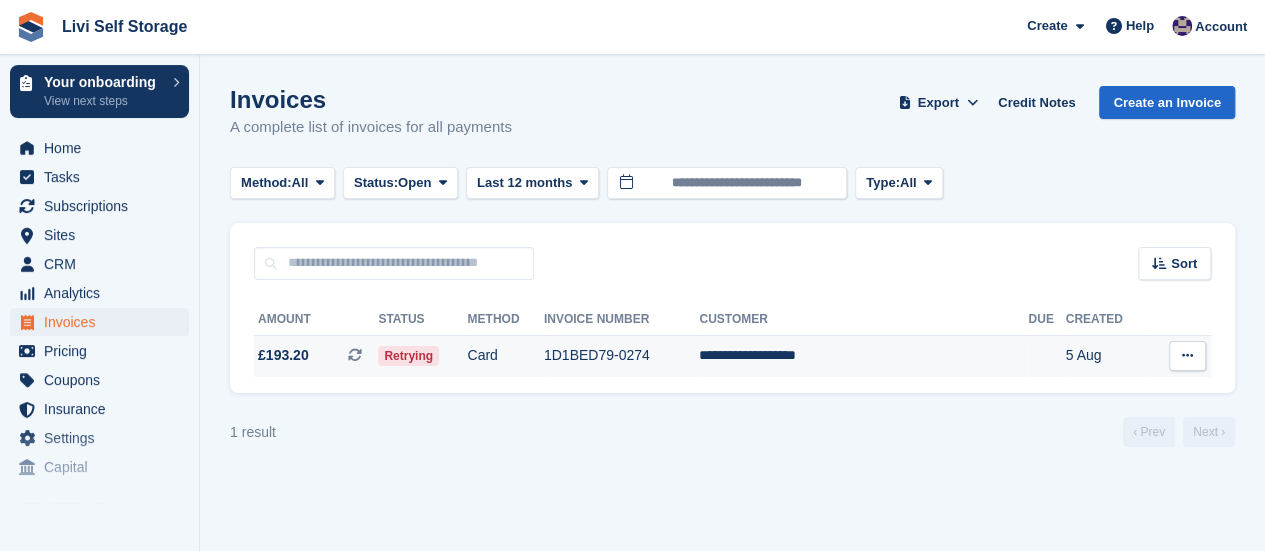 click on "1D1BED79-0274" at bounding box center [621, 356] 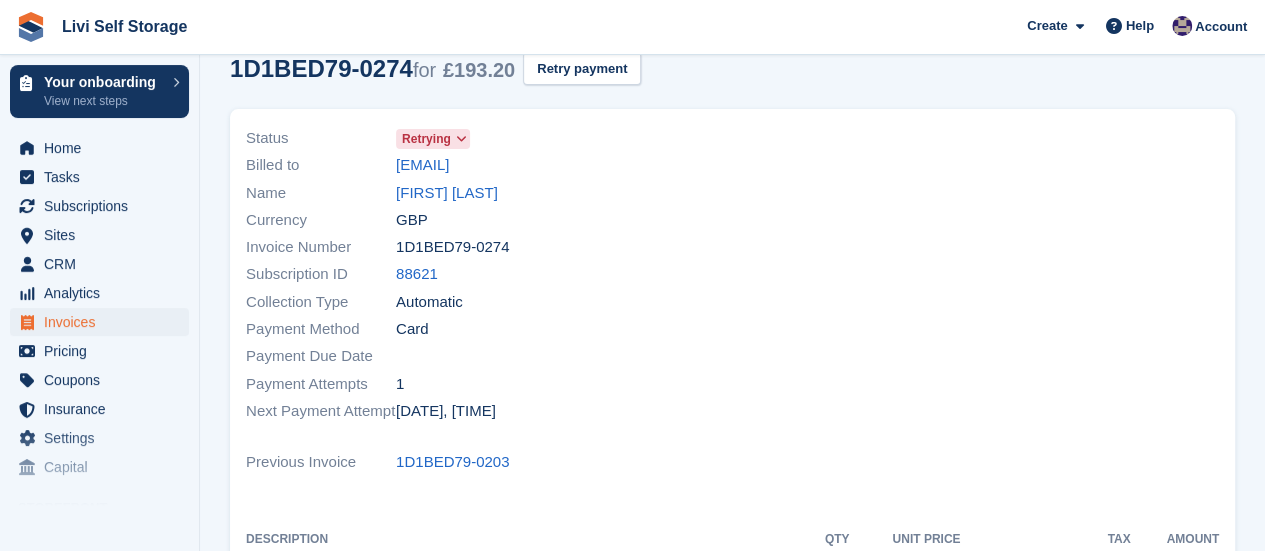 scroll, scrollTop: 0, scrollLeft: 0, axis: both 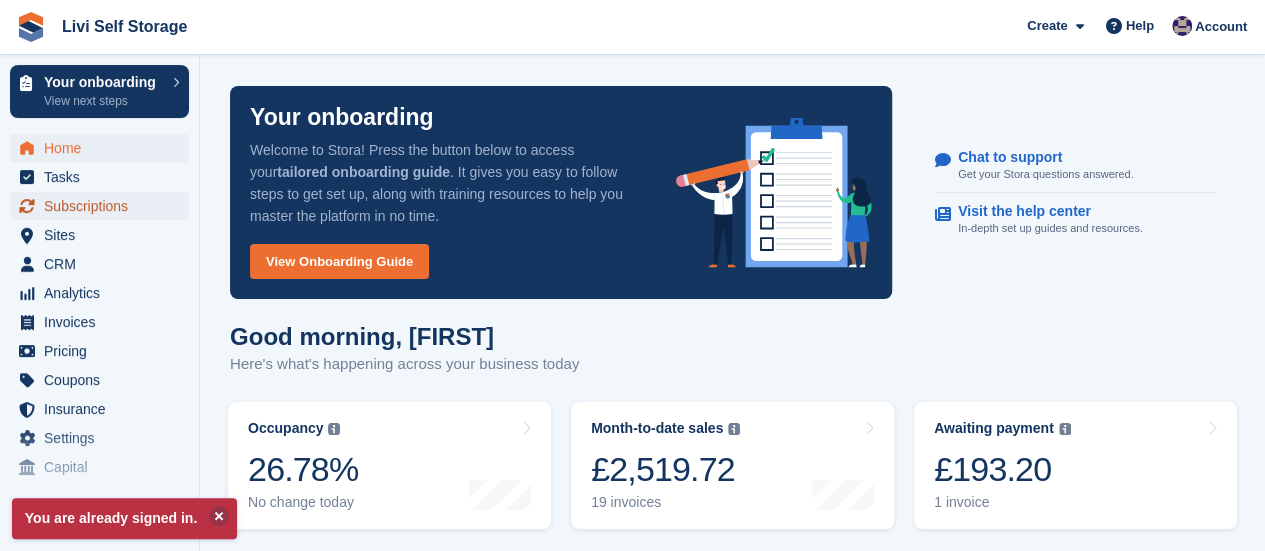 click on "Subscriptions" at bounding box center [104, 206] 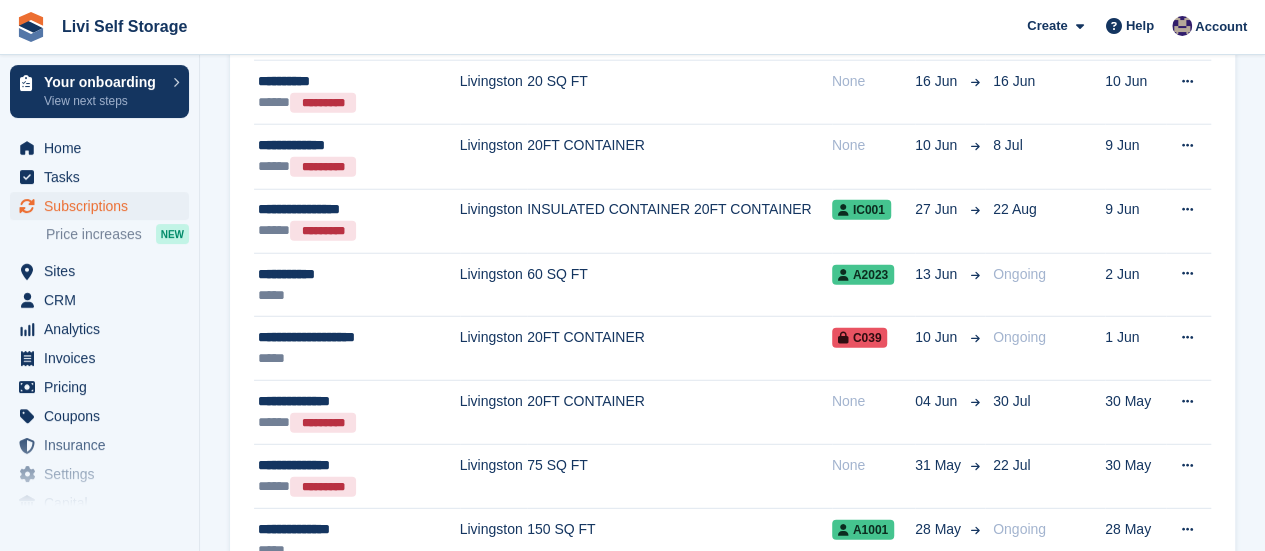 scroll, scrollTop: 2600, scrollLeft: 0, axis: vertical 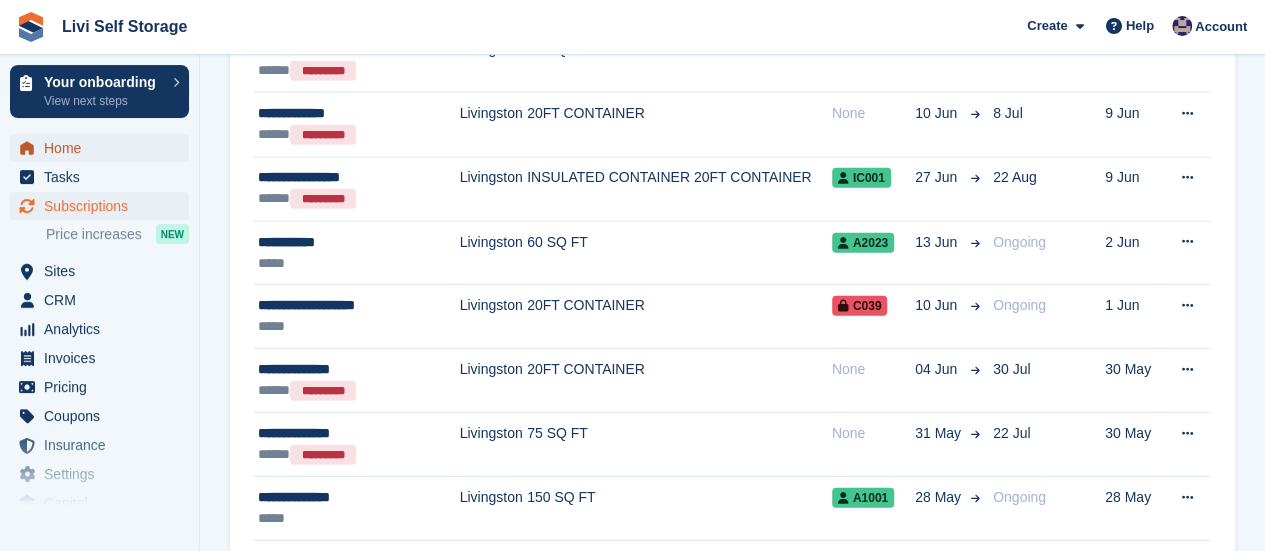 click on "Home" at bounding box center [104, 148] 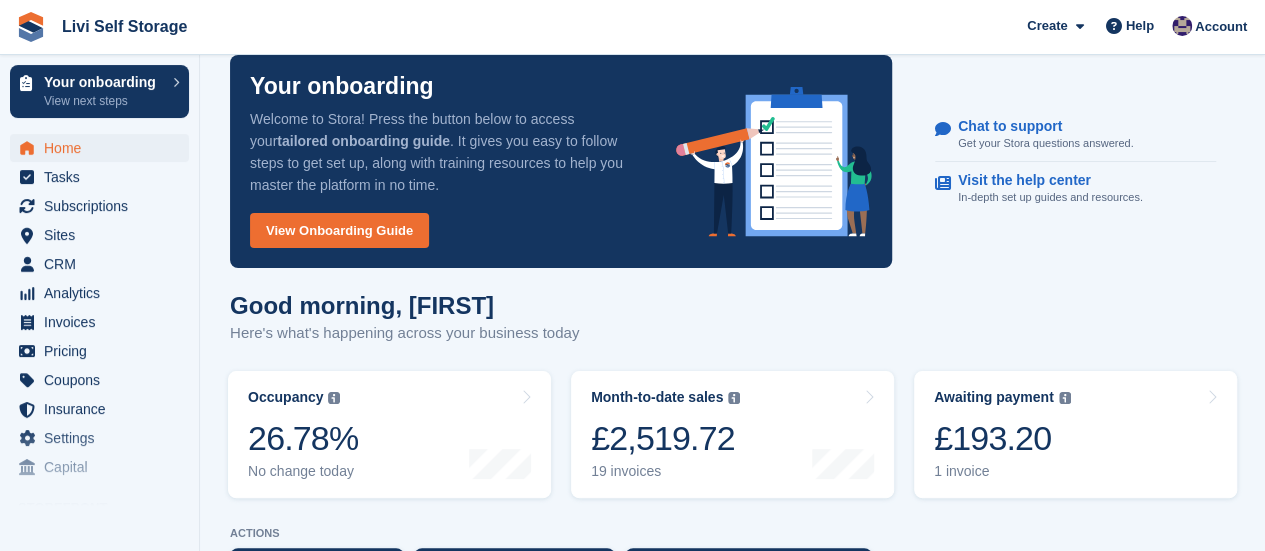 scroll, scrollTop: 0, scrollLeft: 0, axis: both 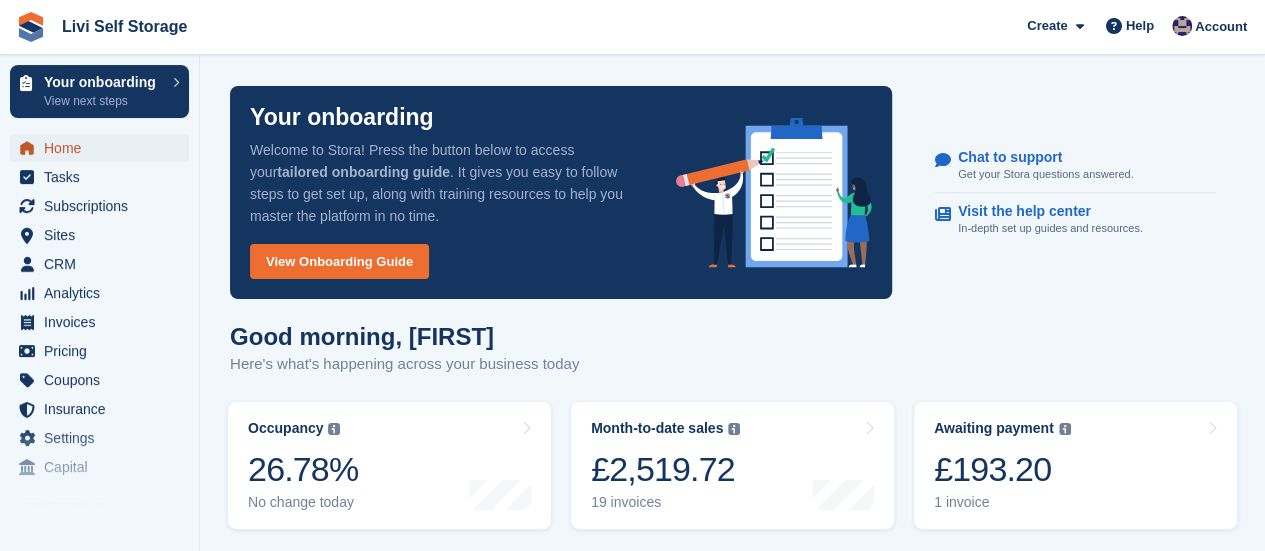 click on "Home" at bounding box center [104, 148] 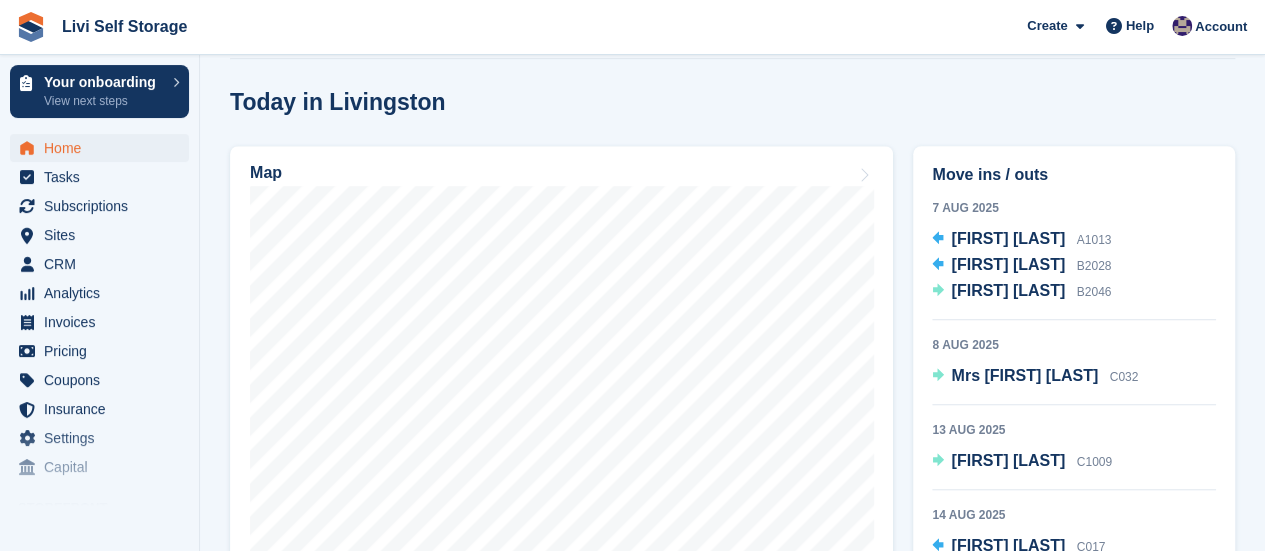 scroll, scrollTop: 600, scrollLeft: 0, axis: vertical 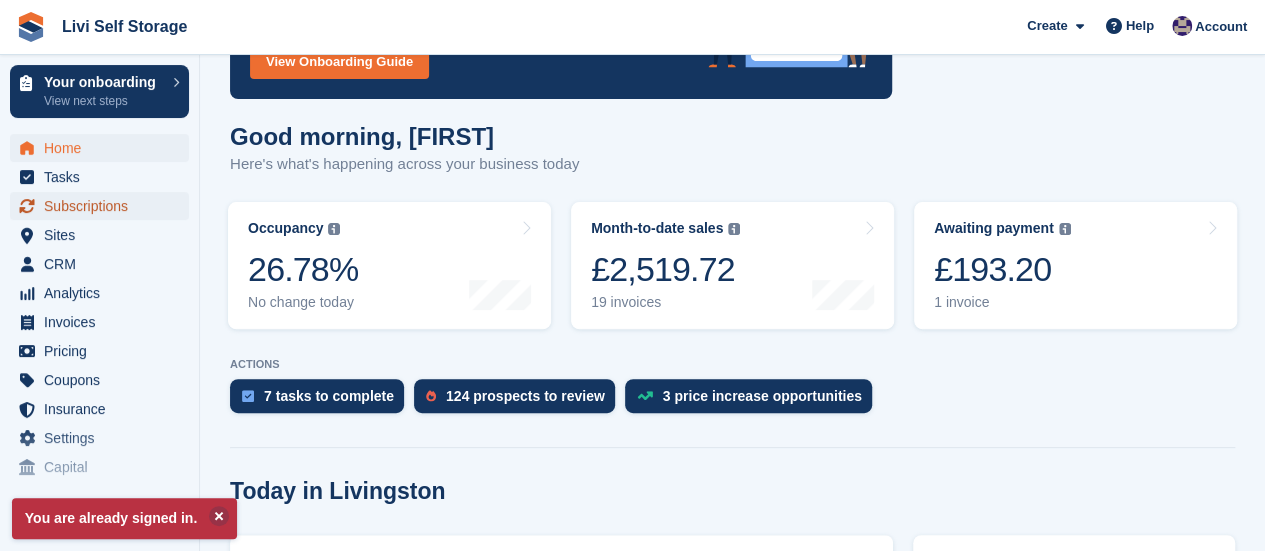 click on "Subscriptions" at bounding box center [104, 206] 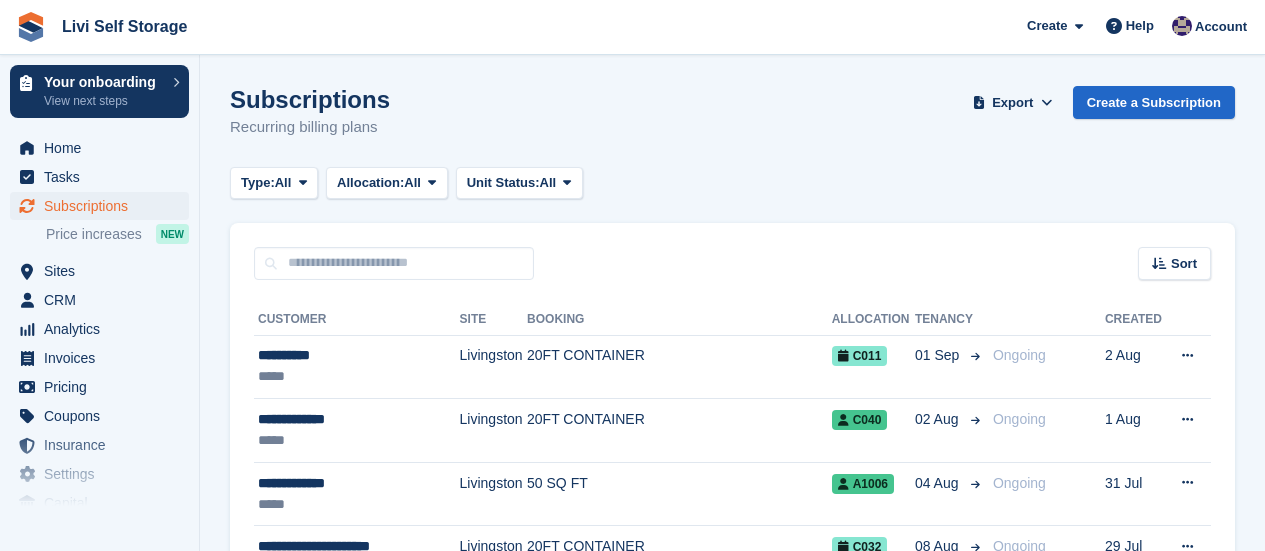 scroll, scrollTop: 0, scrollLeft: 0, axis: both 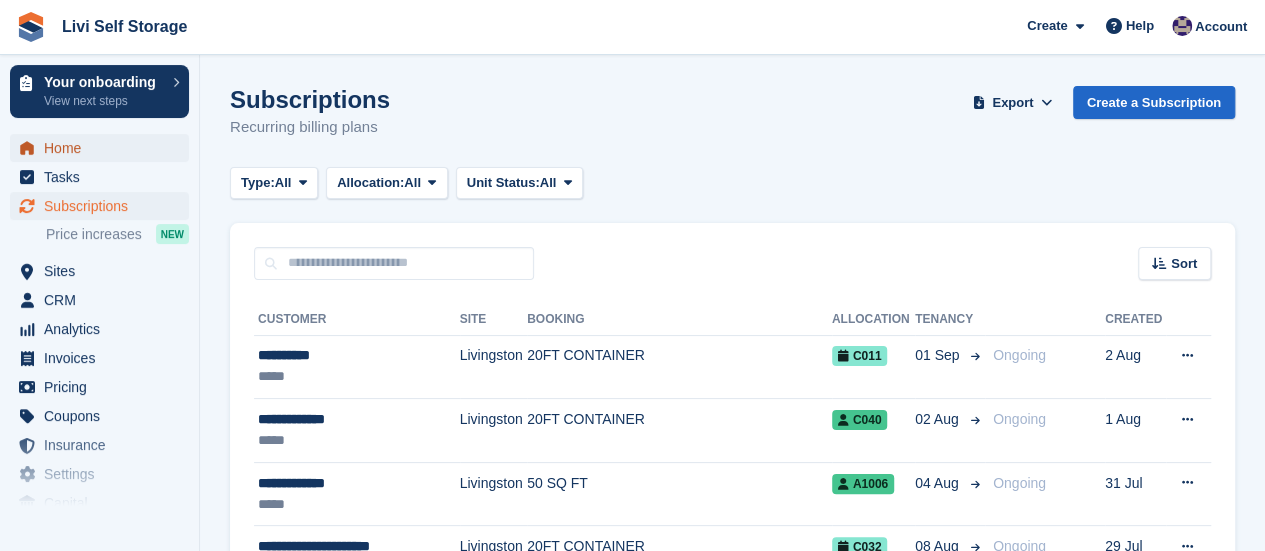 click on "Home" at bounding box center [104, 148] 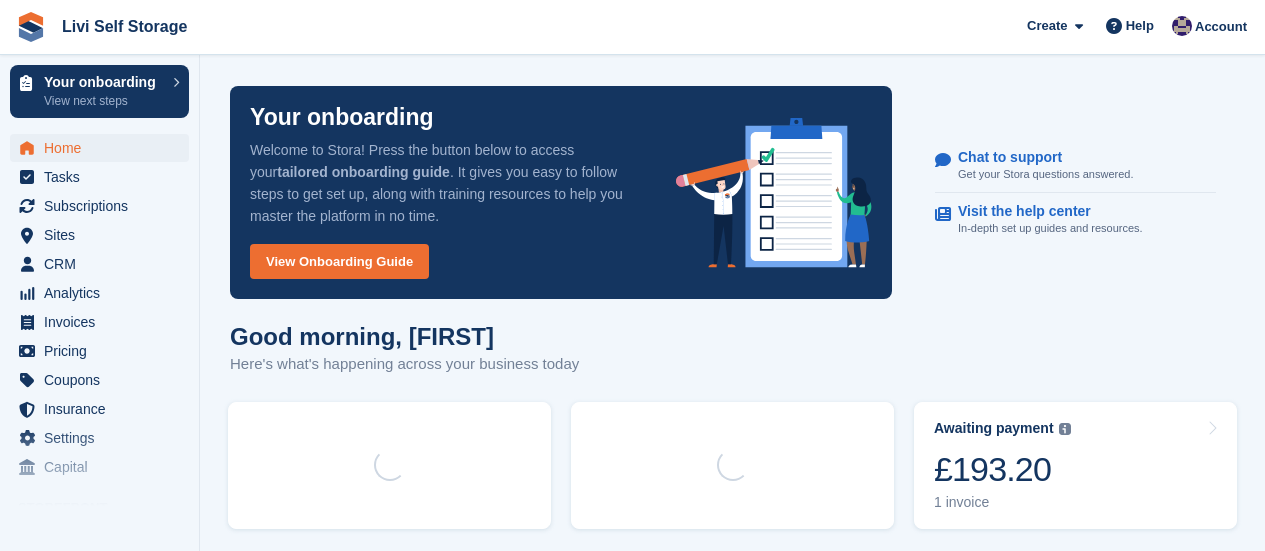 scroll, scrollTop: 0, scrollLeft: 0, axis: both 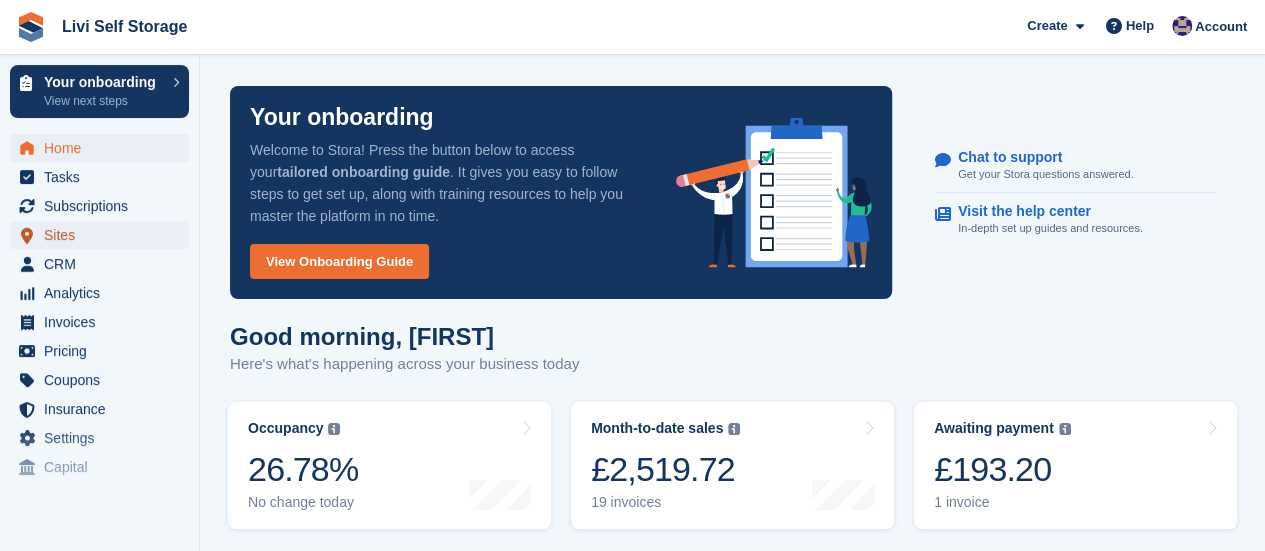 click on "Sites" at bounding box center (104, 235) 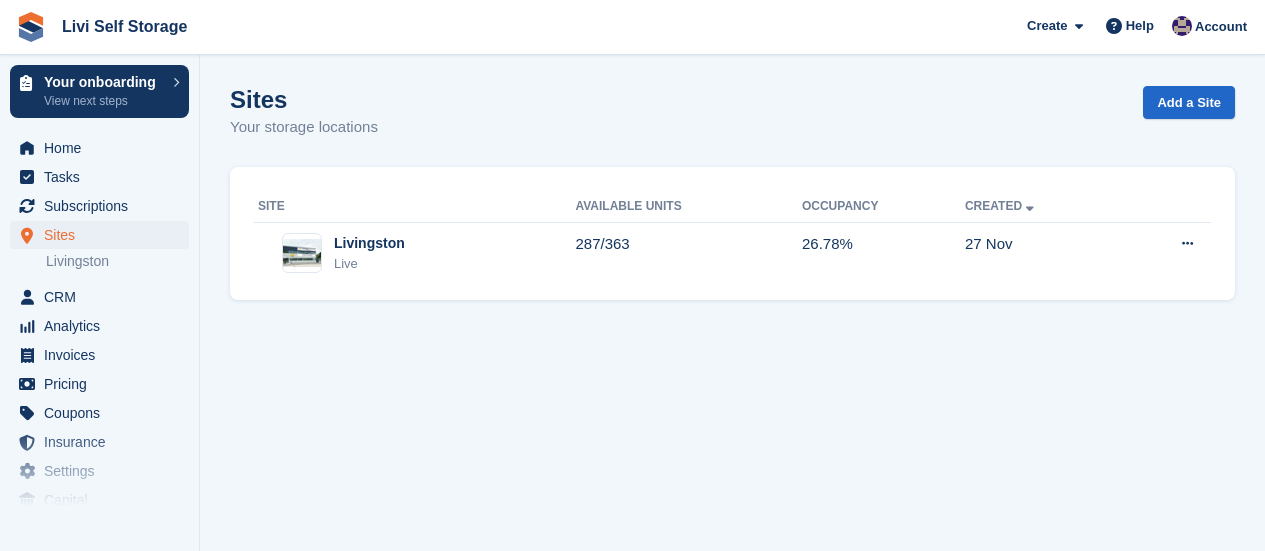 scroll, scrollTop: 0, scrollLeft: 0, axis: both 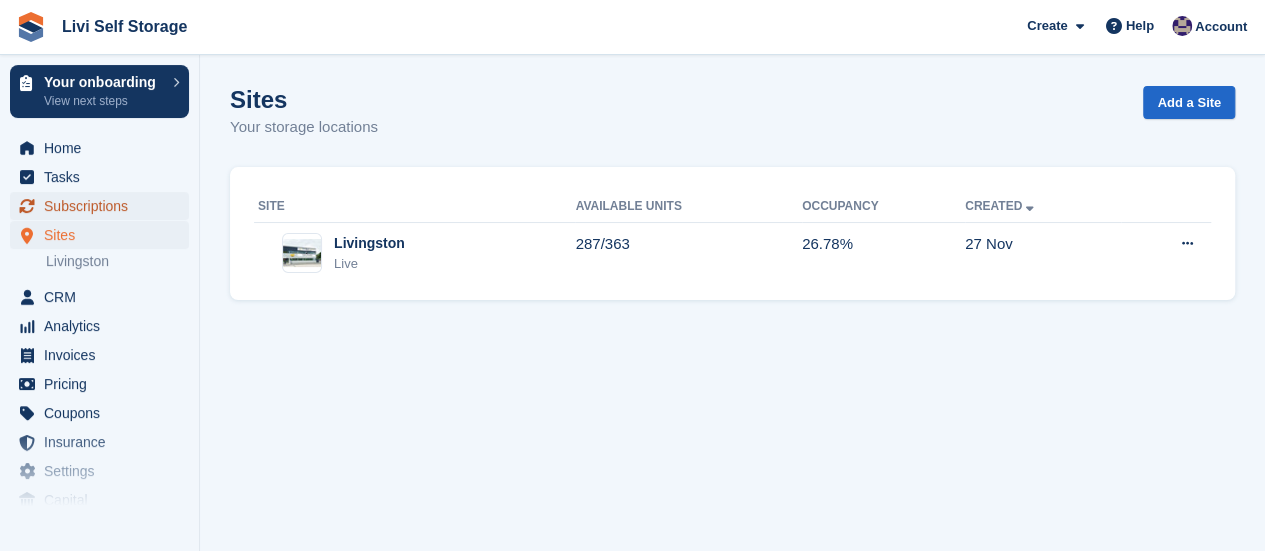 click on "Subscriptions" at bounding box center [104, 206] 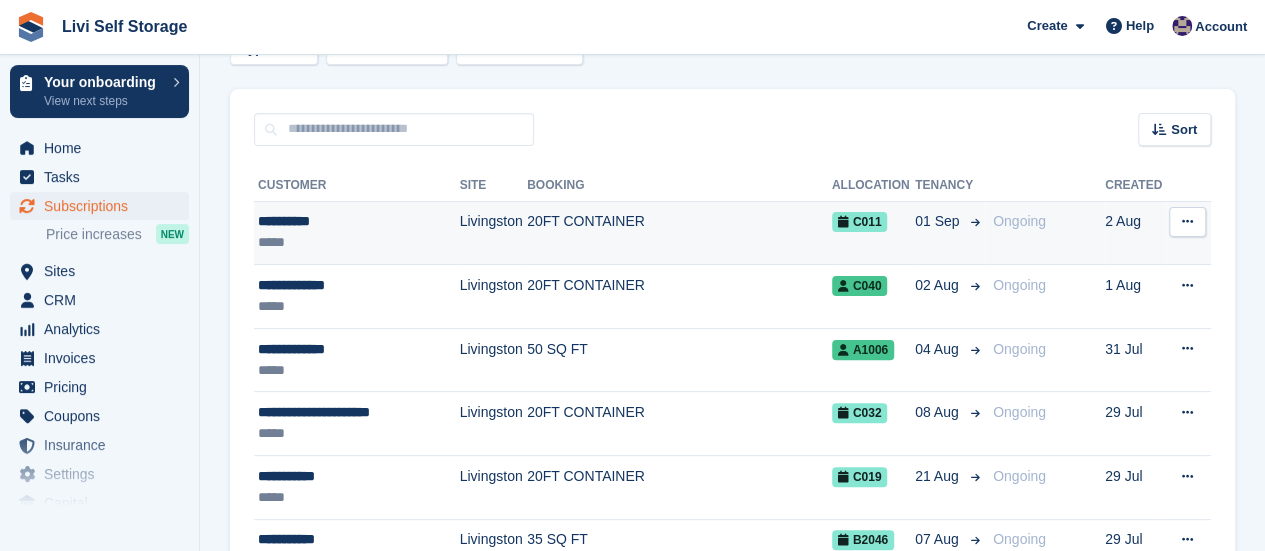 scroll, scrollTop: 0, scrollLeft: 0, axis: both 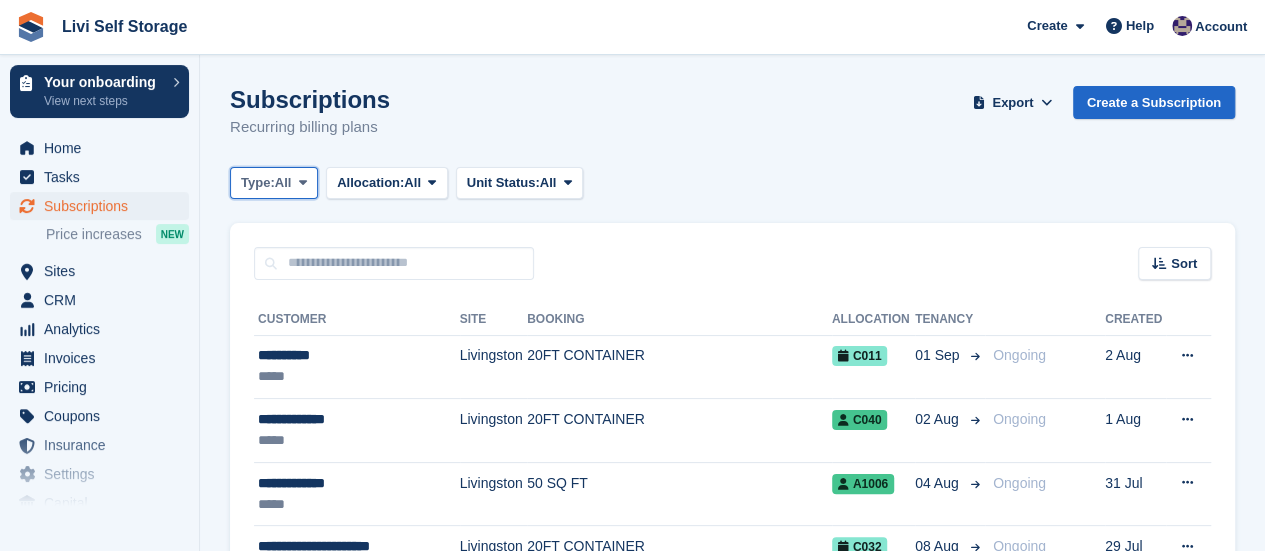 click at bounding box center (303, 182) 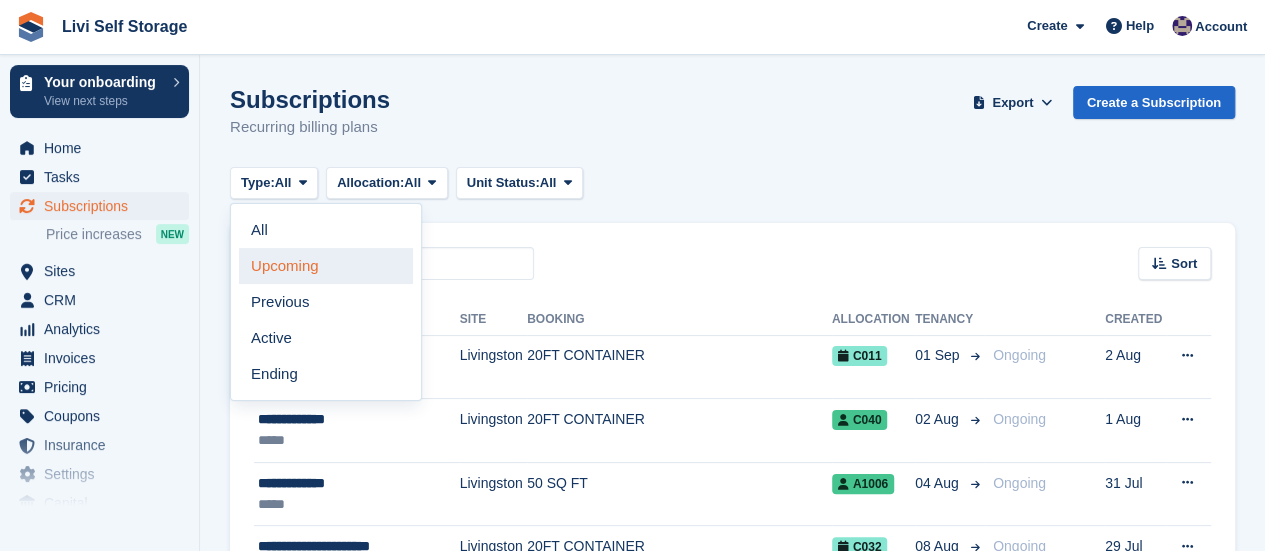 click on "Upcoming" at bounding box center [326, 266] 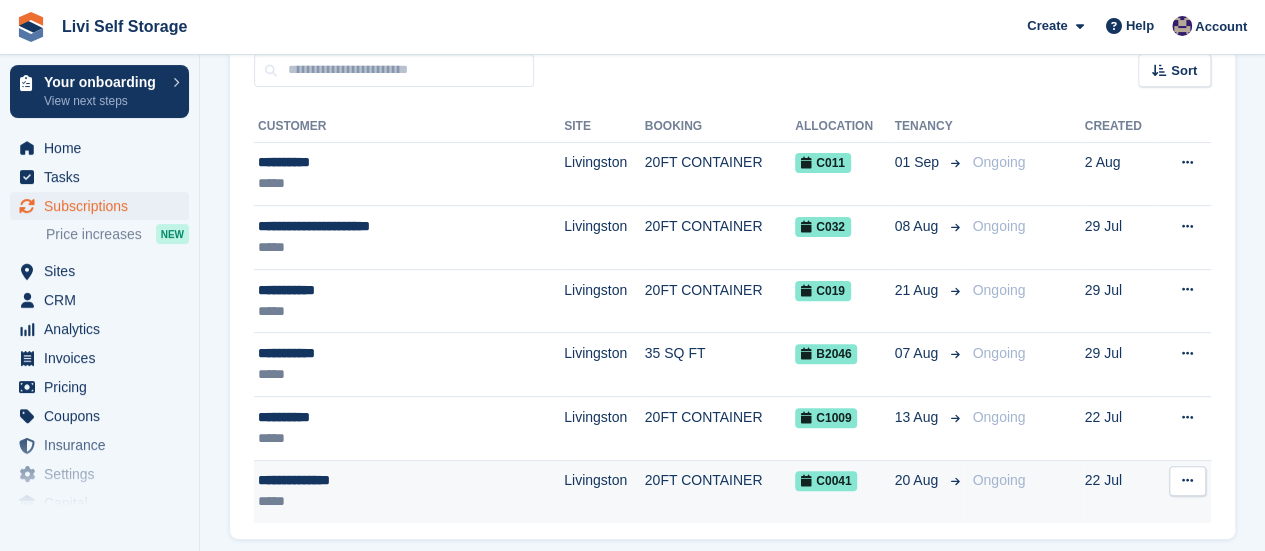 scroll, scrollTop: 162, scrollLeft: 0, axis: vertical 